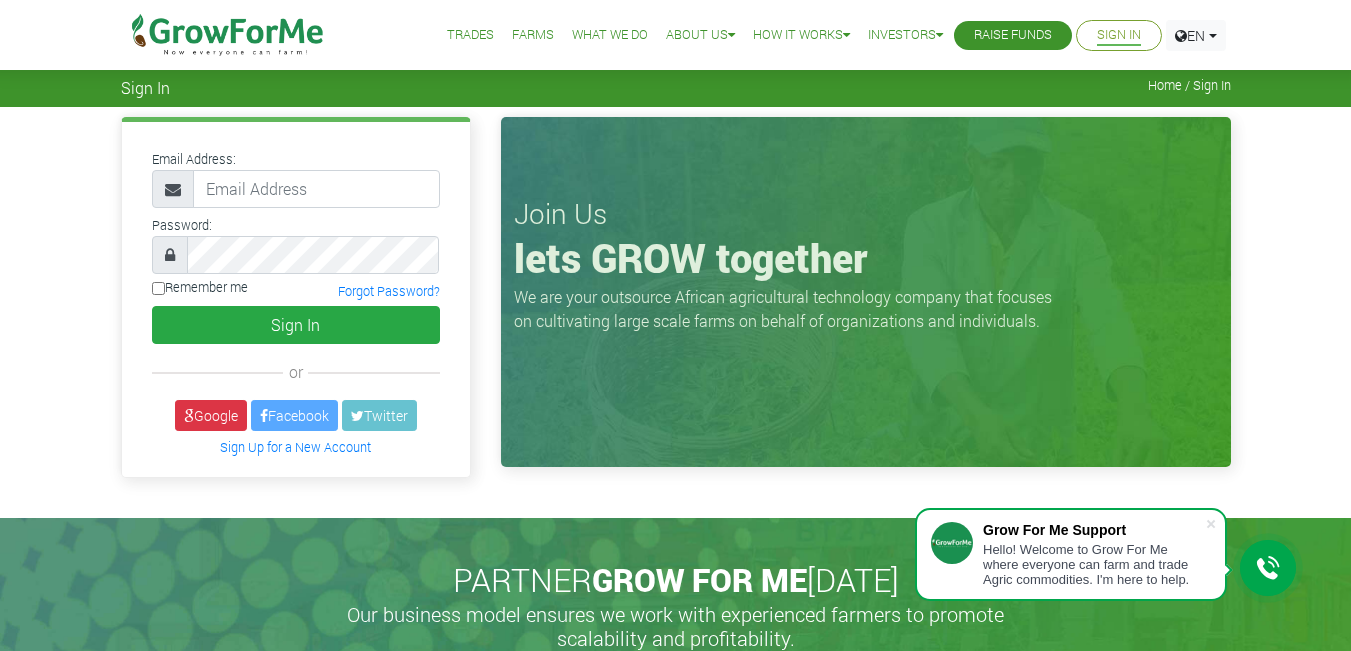 scroll, scrollTop: 0, scrollLeft: 0, axis: both 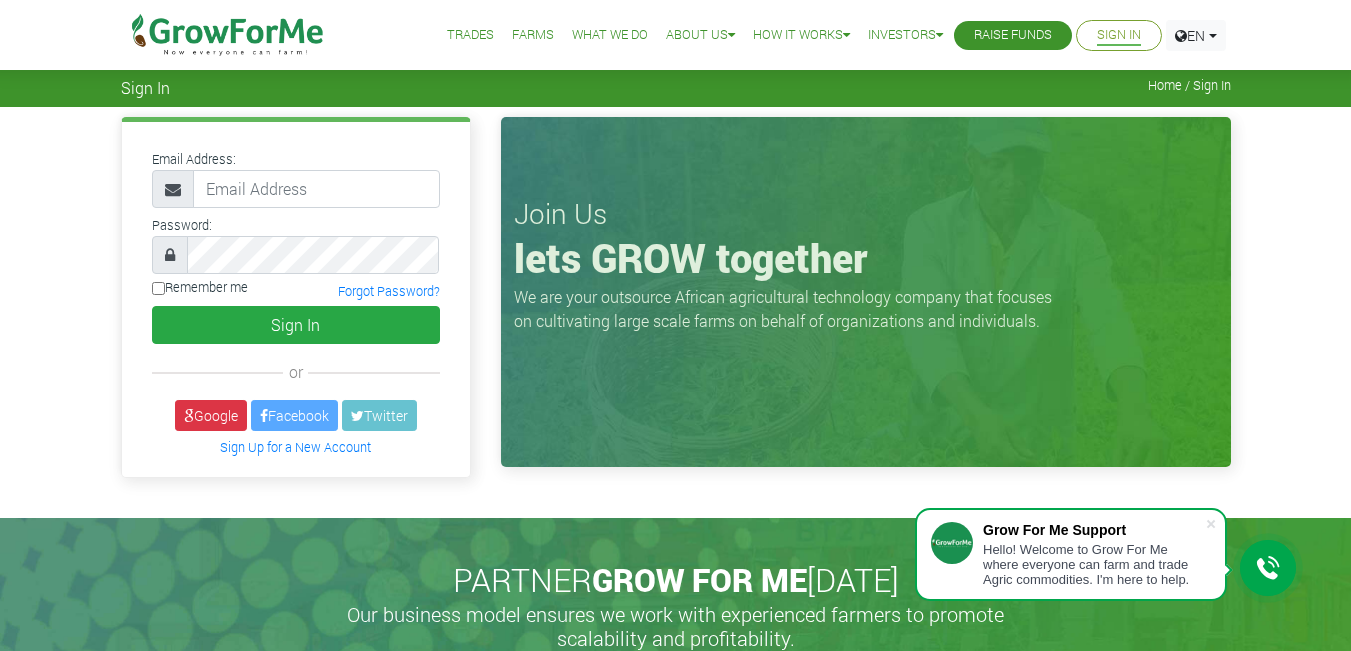 click on "Email Address:
Password:   or" at bounding box center [675, 312] 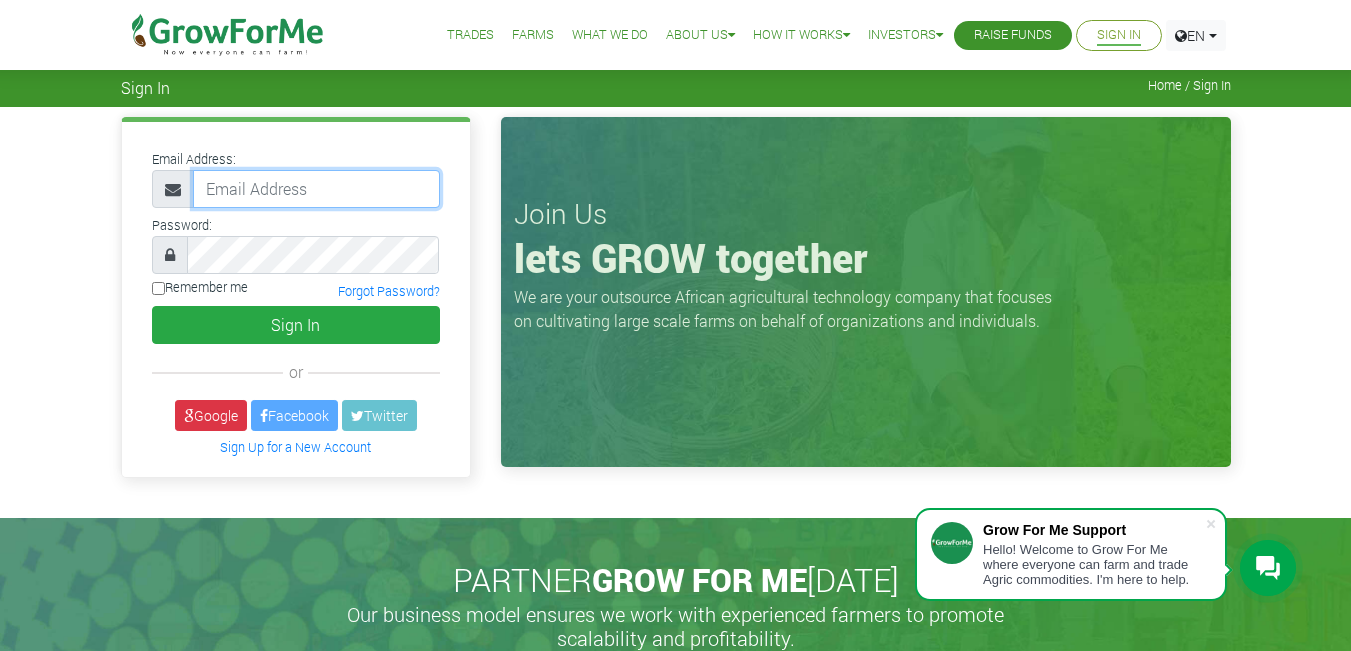 click at bounding box center (316, 189) 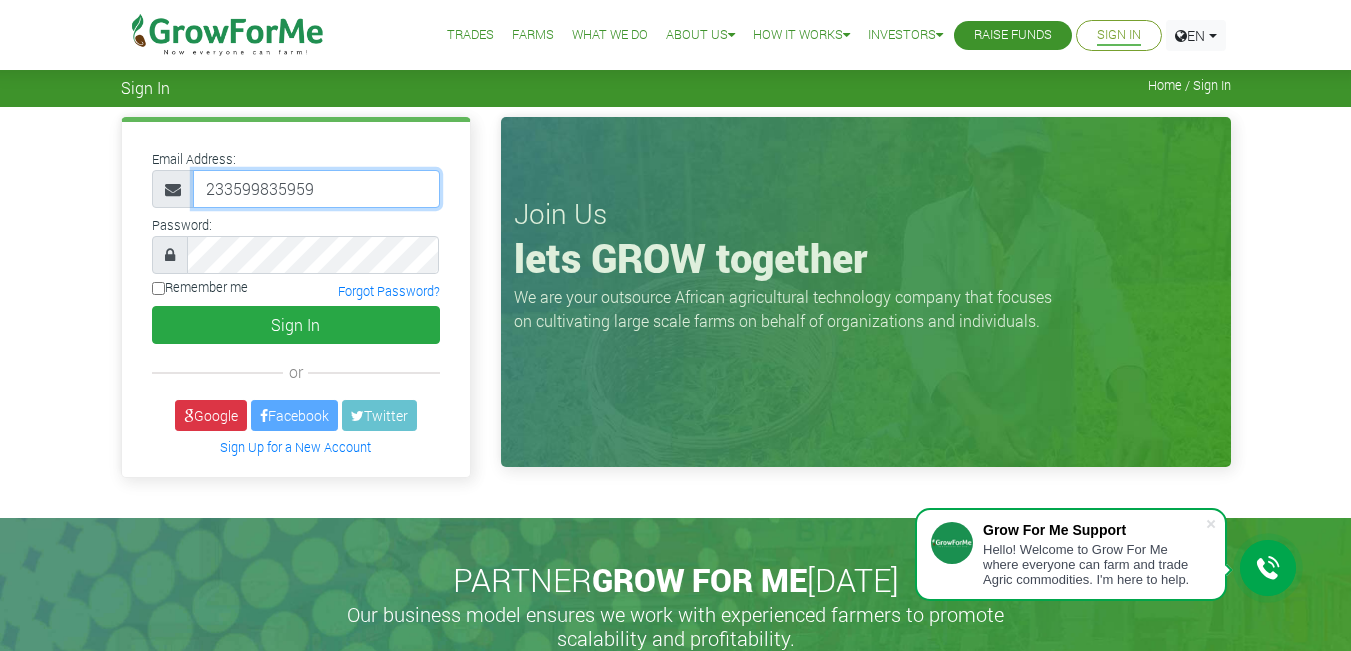 type on "233599835959" 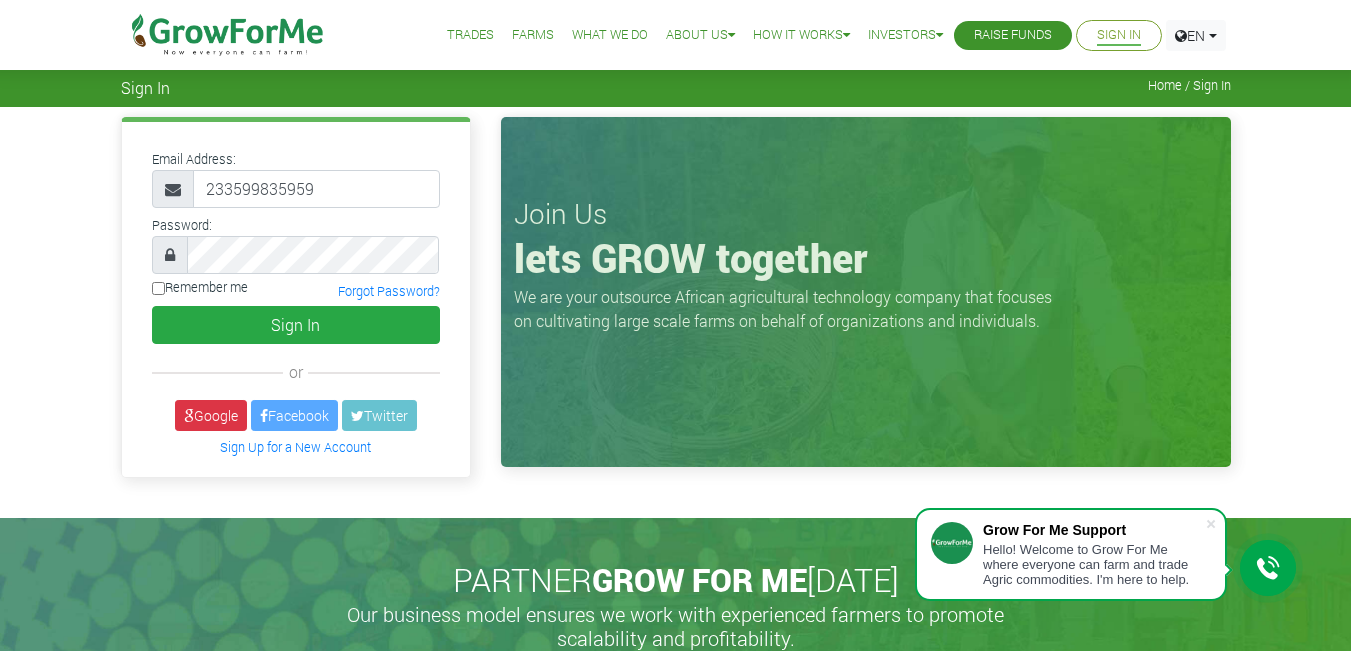 click on "Password:" at bounding box center (296, 243) 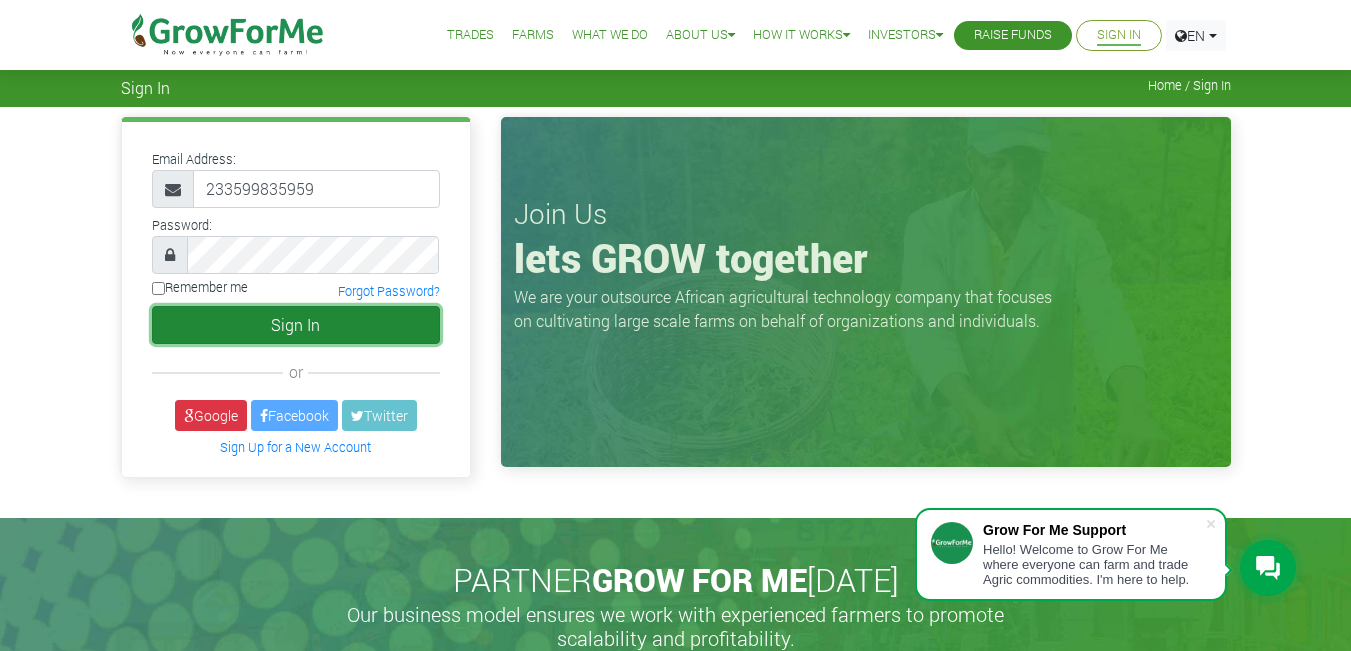 click on "Sign In" at bounding box center (296, 325) 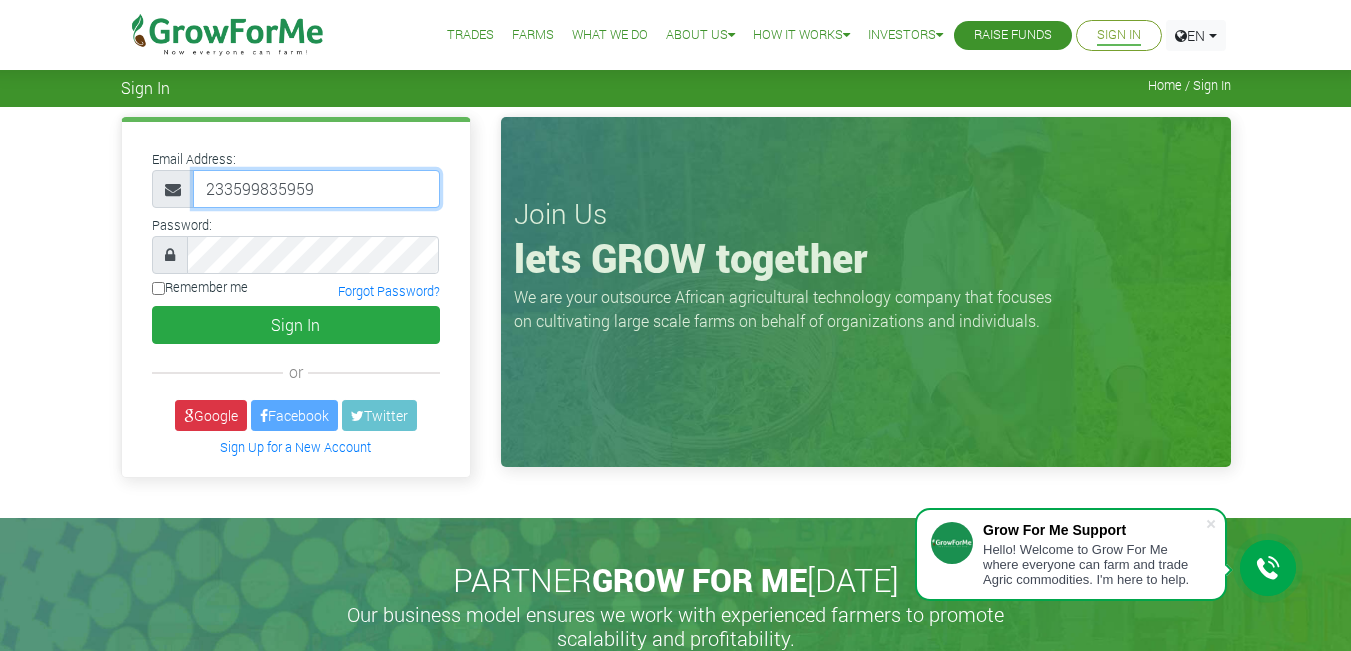 click on "233599835959" at bounding box center (316, 189) 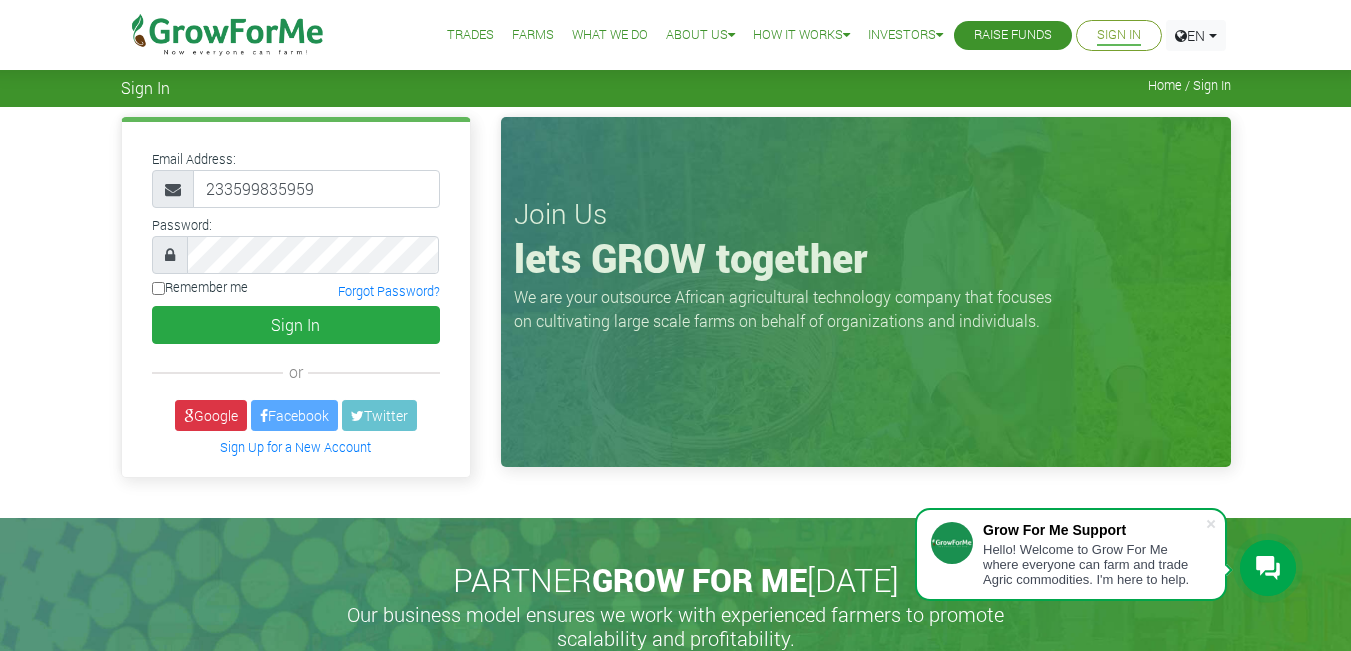 click at bounding box center [173, 189] 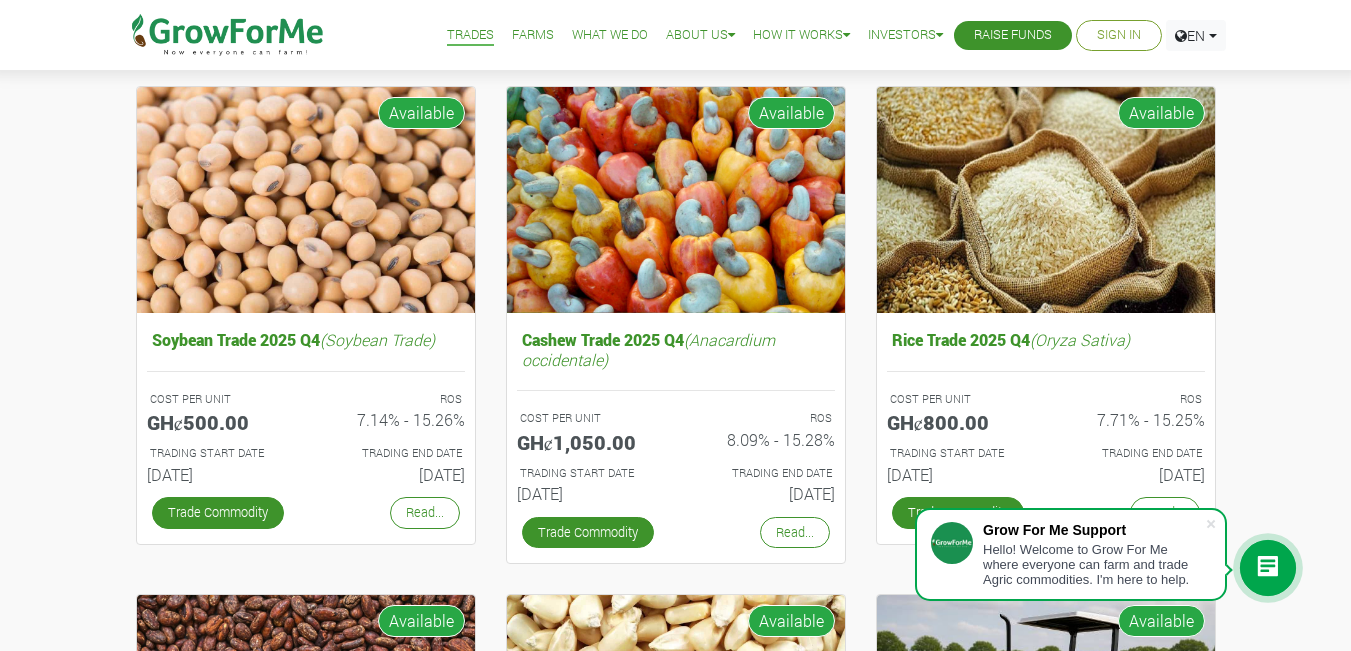 scroll, scrollTop: 200, scrollLeft: 0, axis: vertical 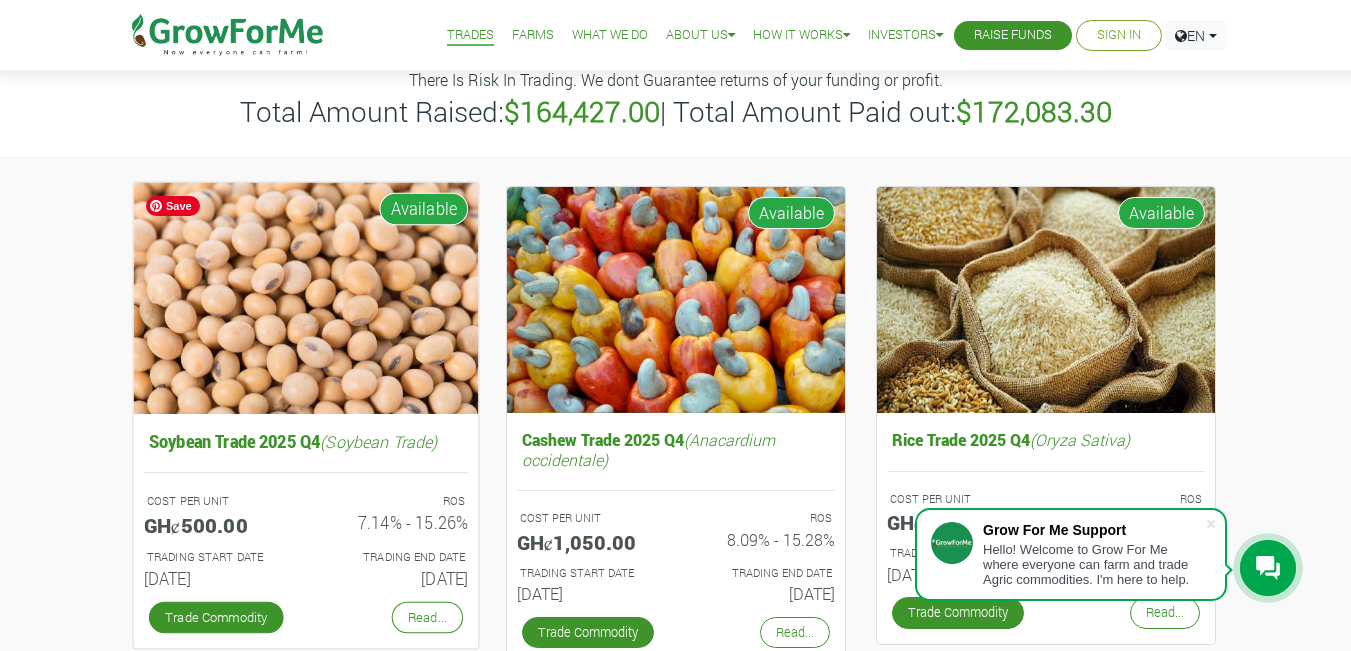 click at bounding box center [305, 297] 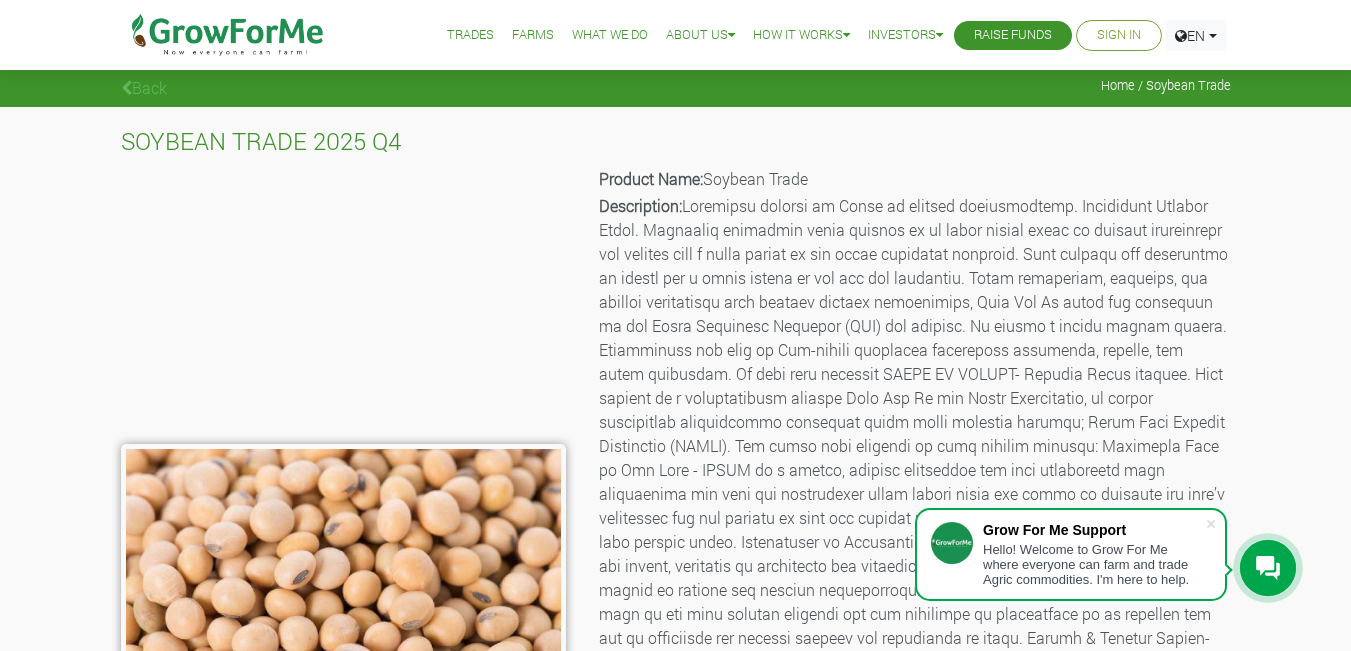 scroll, scrollTop: 700, scrollLeft: 0, axis: vertical 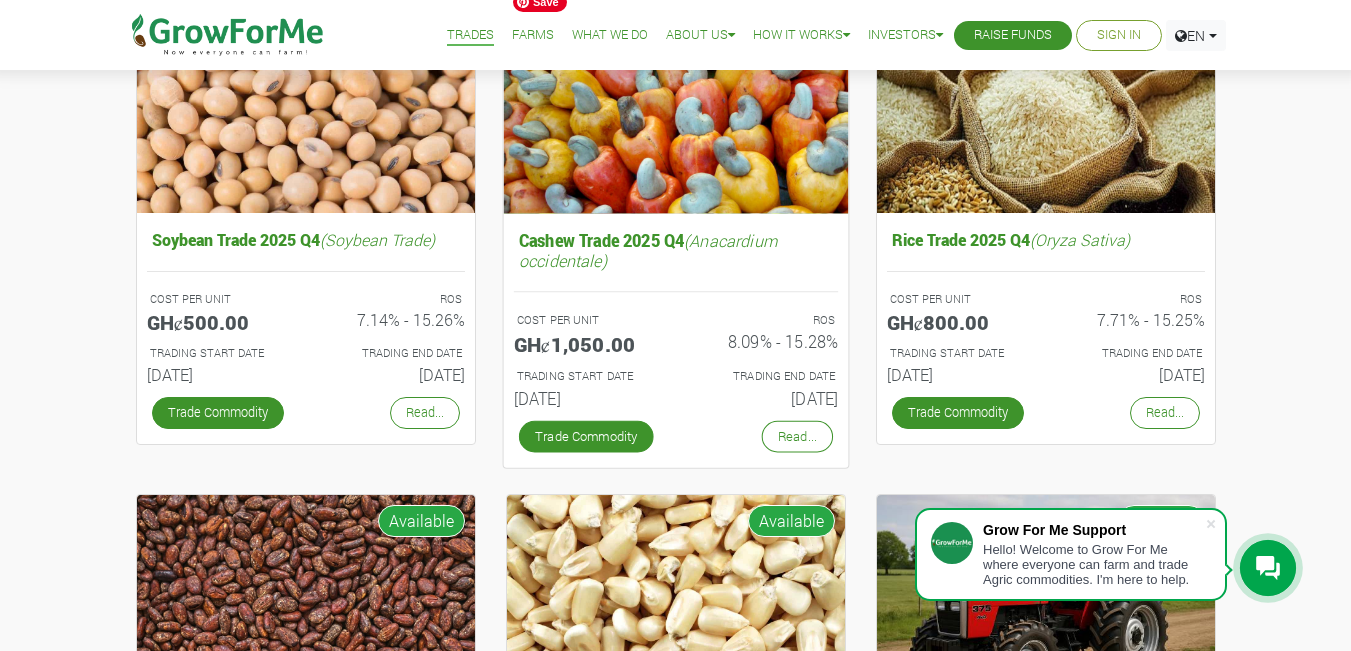 click at bounding box center [675, 97] 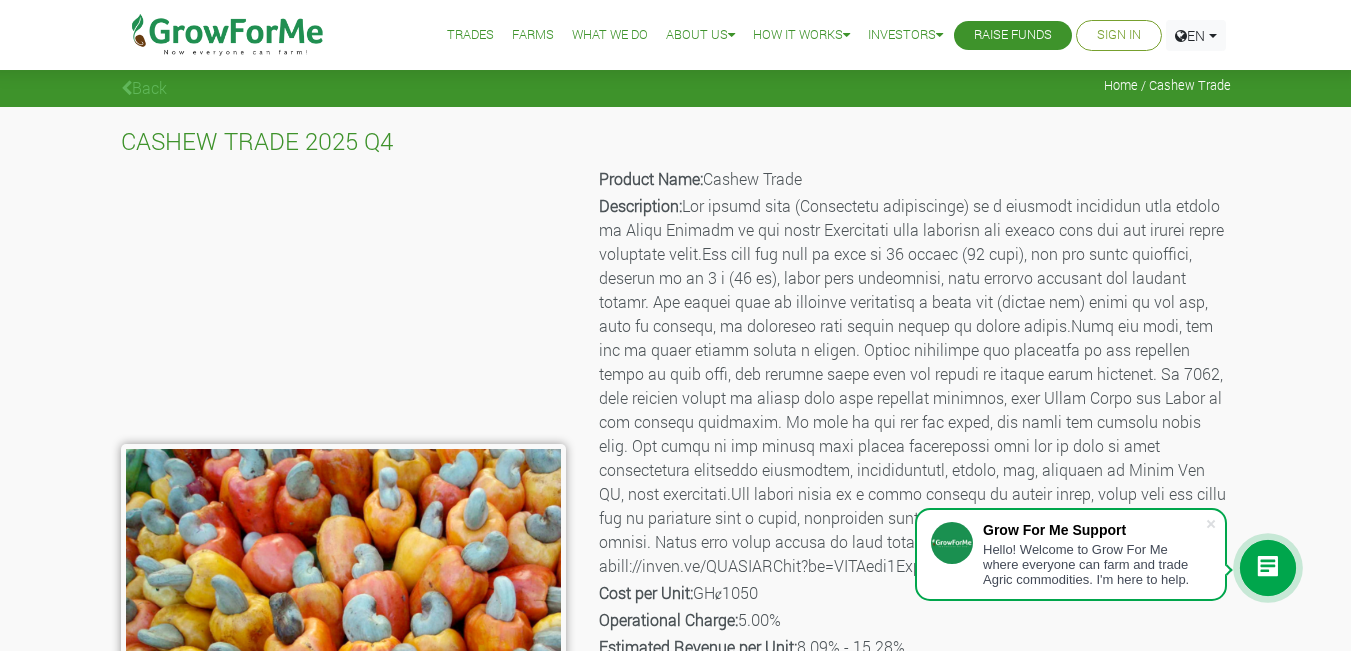 scroll, scrollTop: 300, scrollLeft: 0, axis: vertical 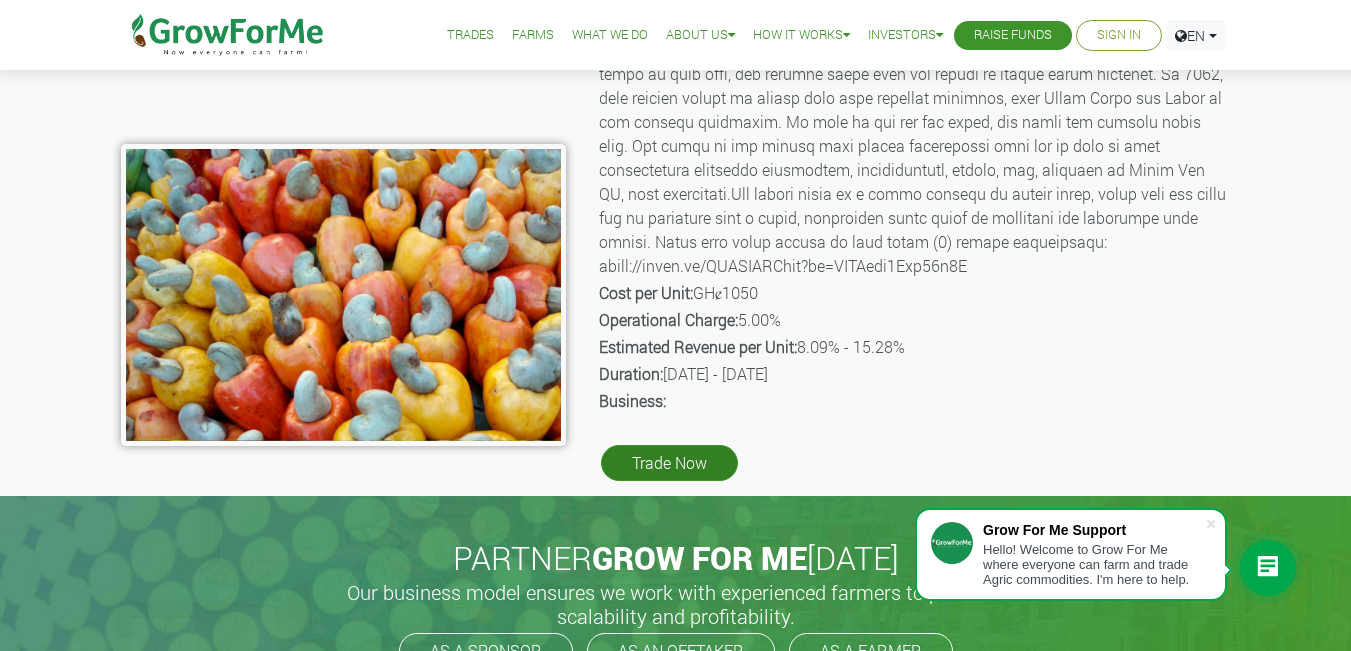 click on "Trade Now" at bounding box center (669, 463) 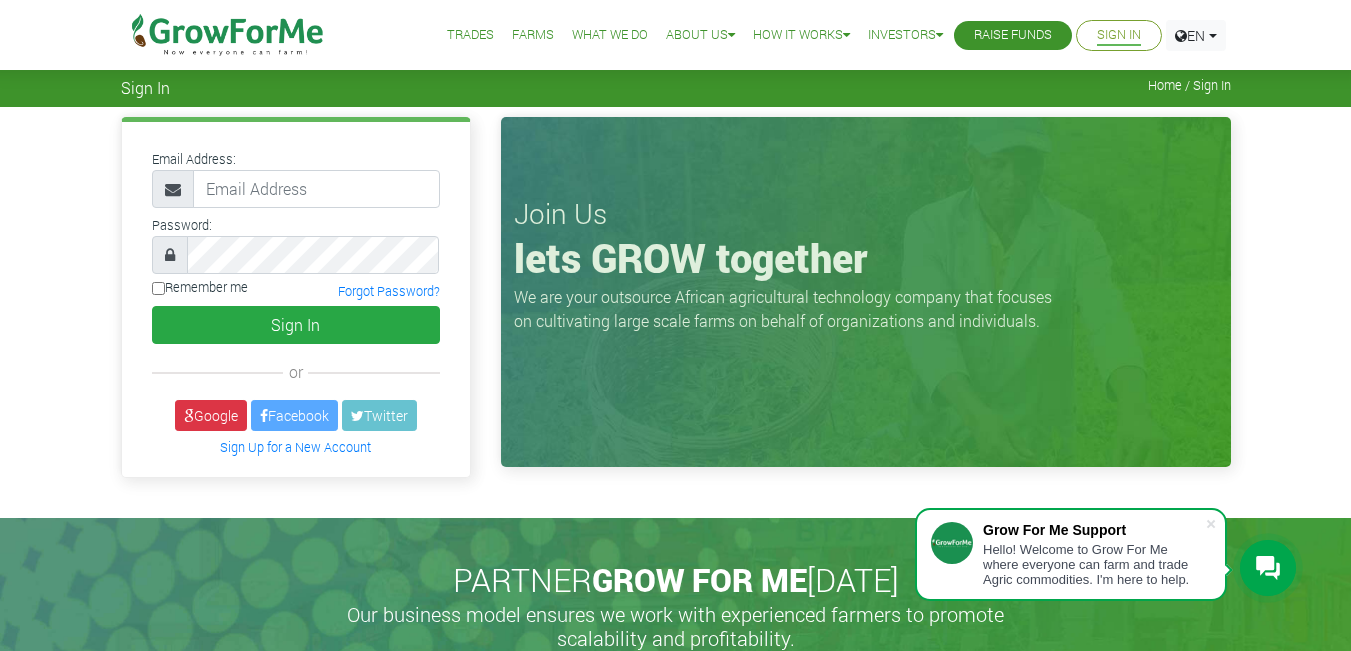 scroll, scrollTop: 0, scrollLeft: 0, axis: both 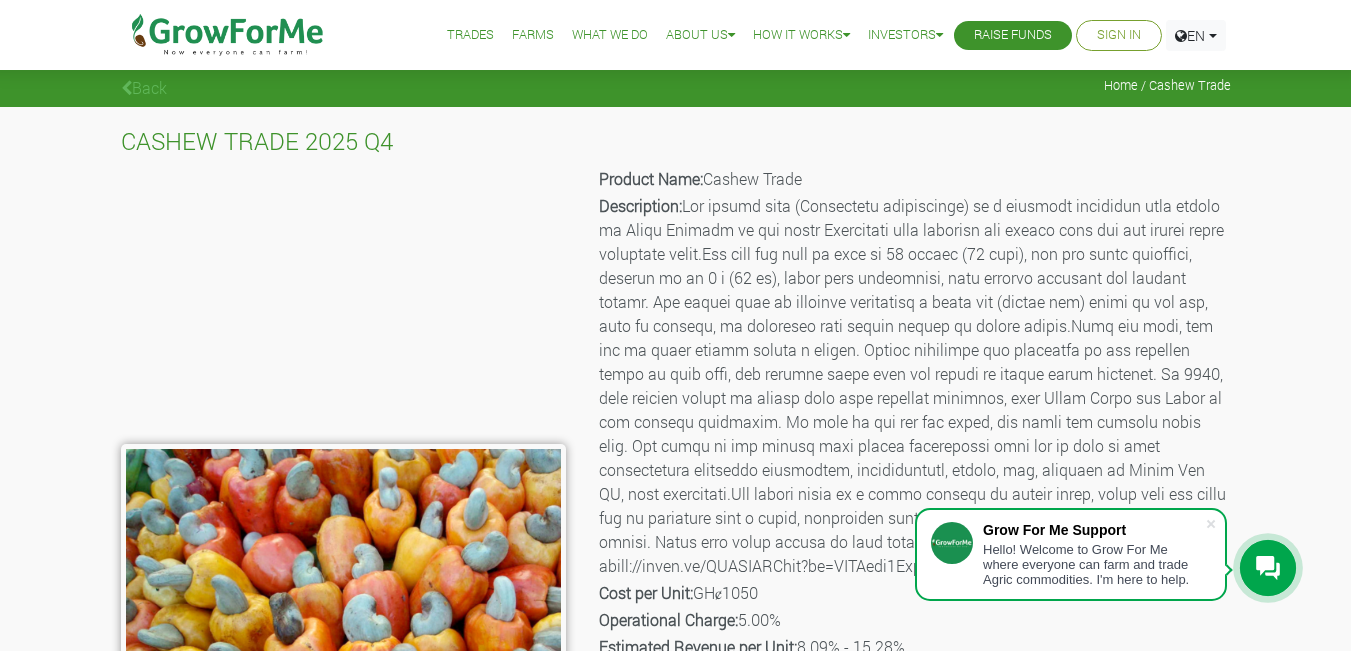 click on "Back
Home / Cashew Trade" at bounding box center (676, 86) 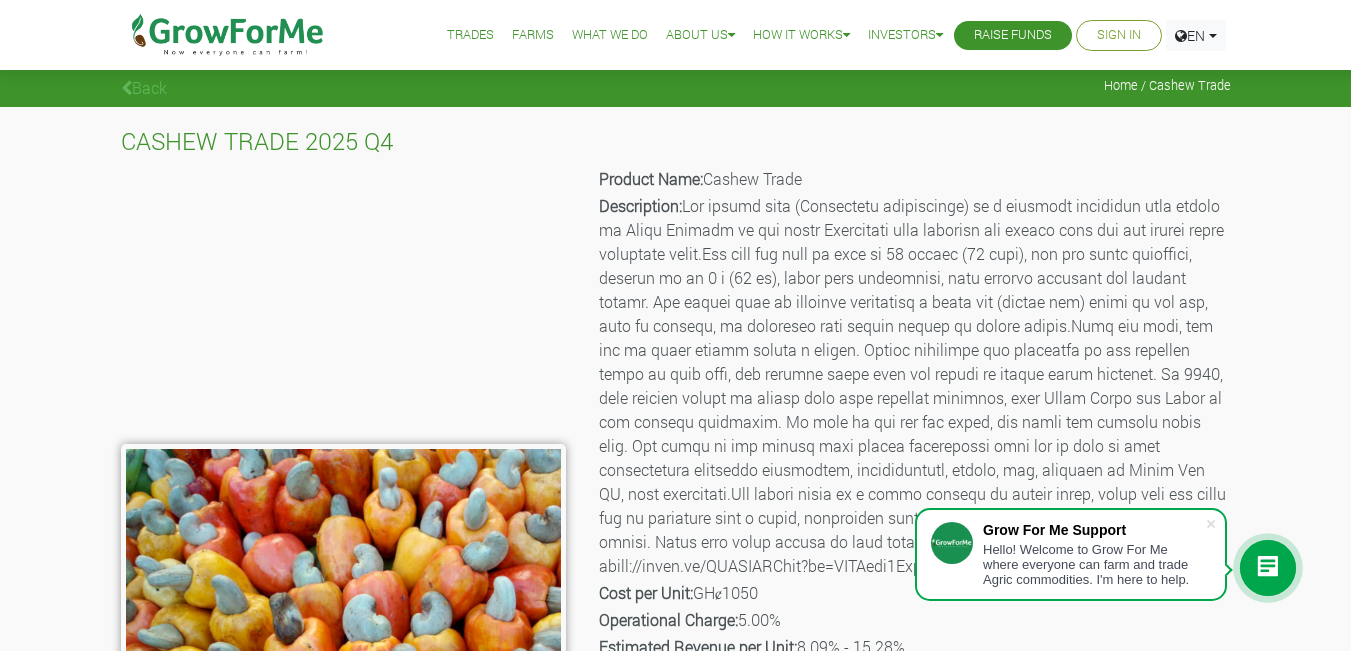 click on "Trades" at bounding box center (470, 35) 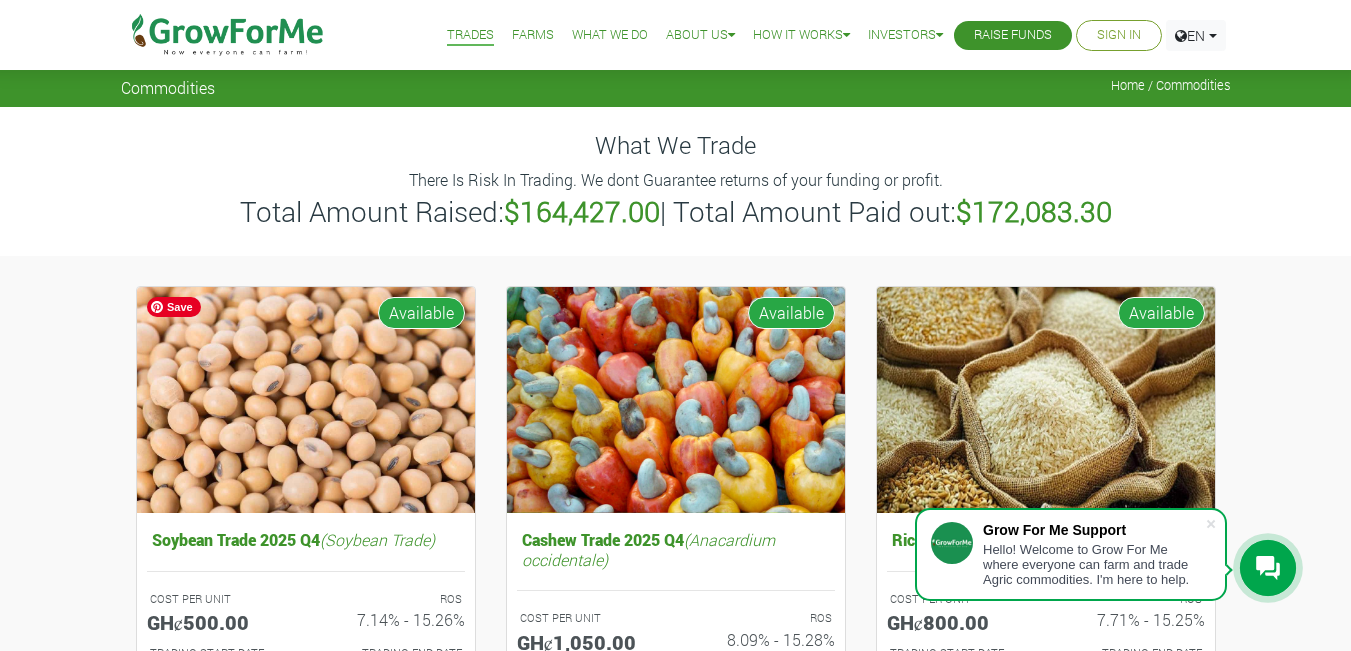 scroll, scrollTop: 0, scrollLeft: 0, axis: both 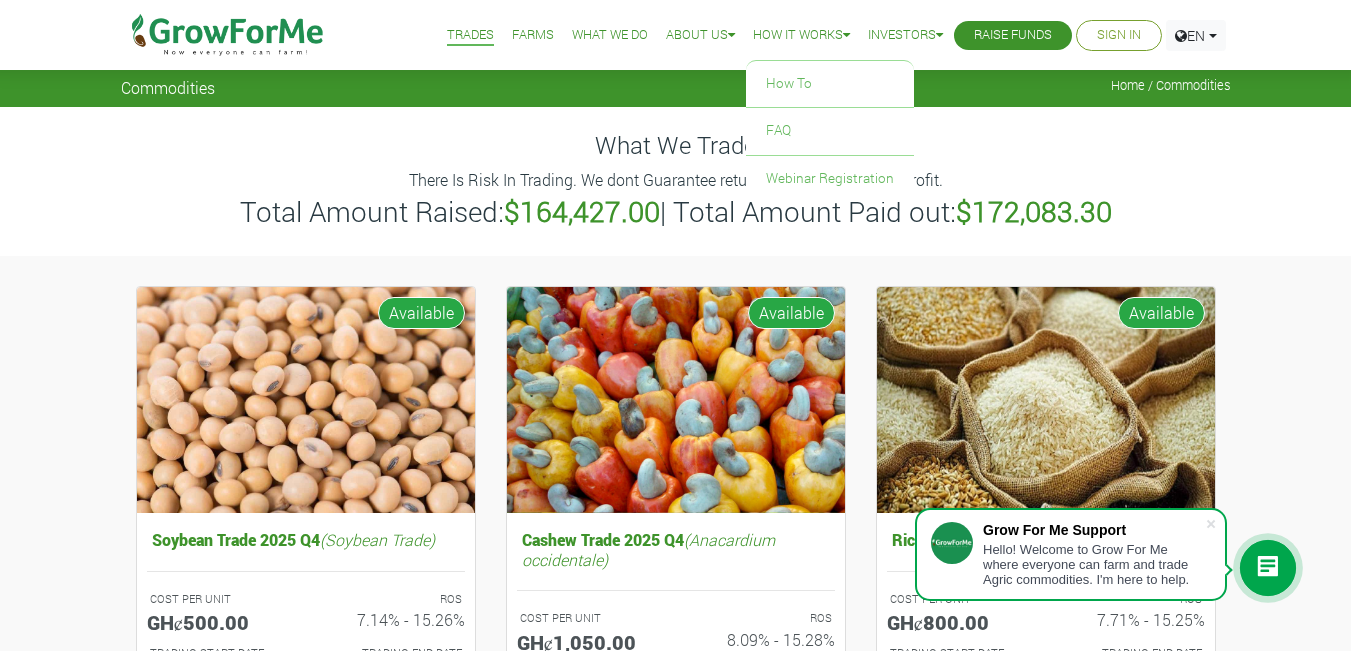 click on "How it Works" at bounding box center [801, 35] 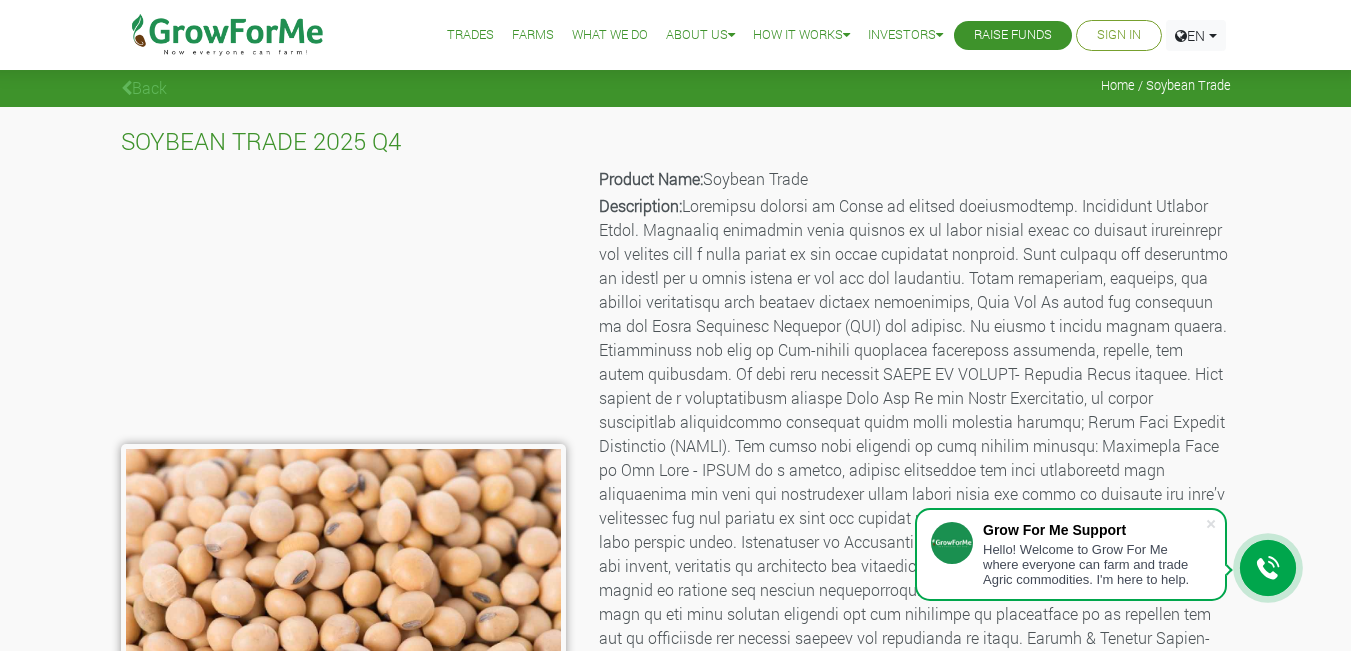 scroll, scrollTop: 400, scrollLeft: 0, axis: vertical 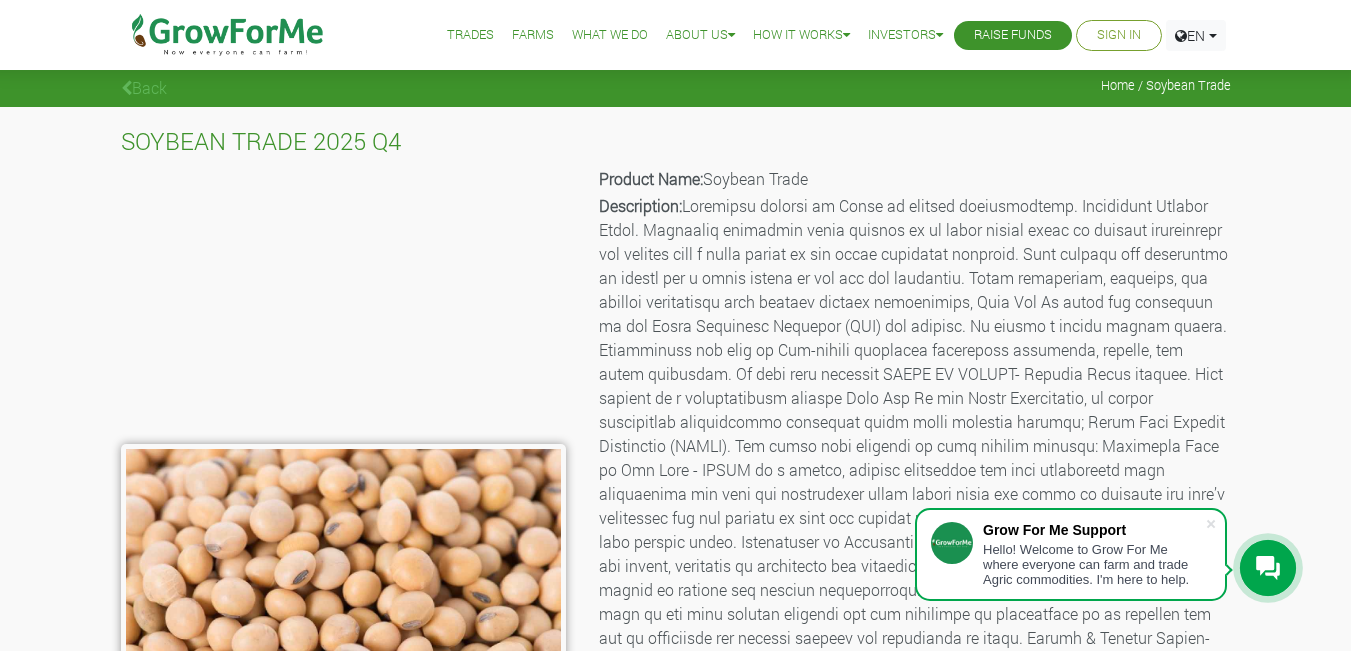 click on "Description:" at bounding box center [913, 470] 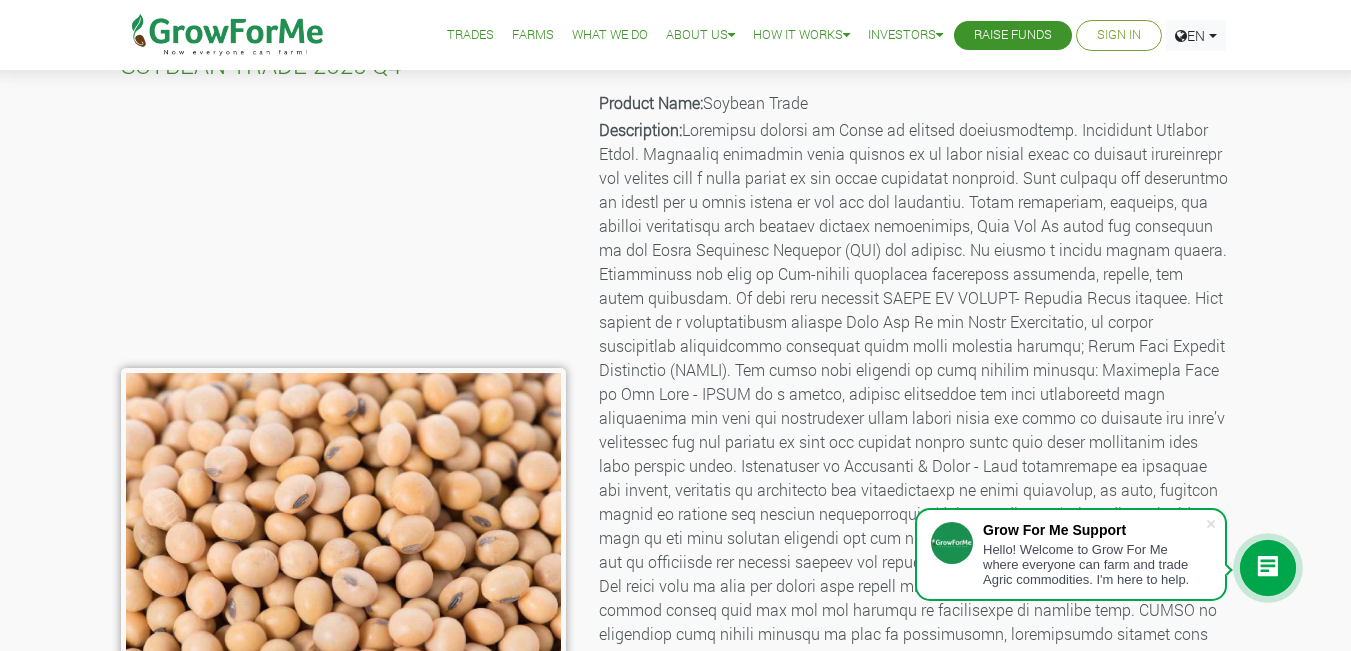 scroll, scrollTop: 0, scrollLeft: 0, axis: both 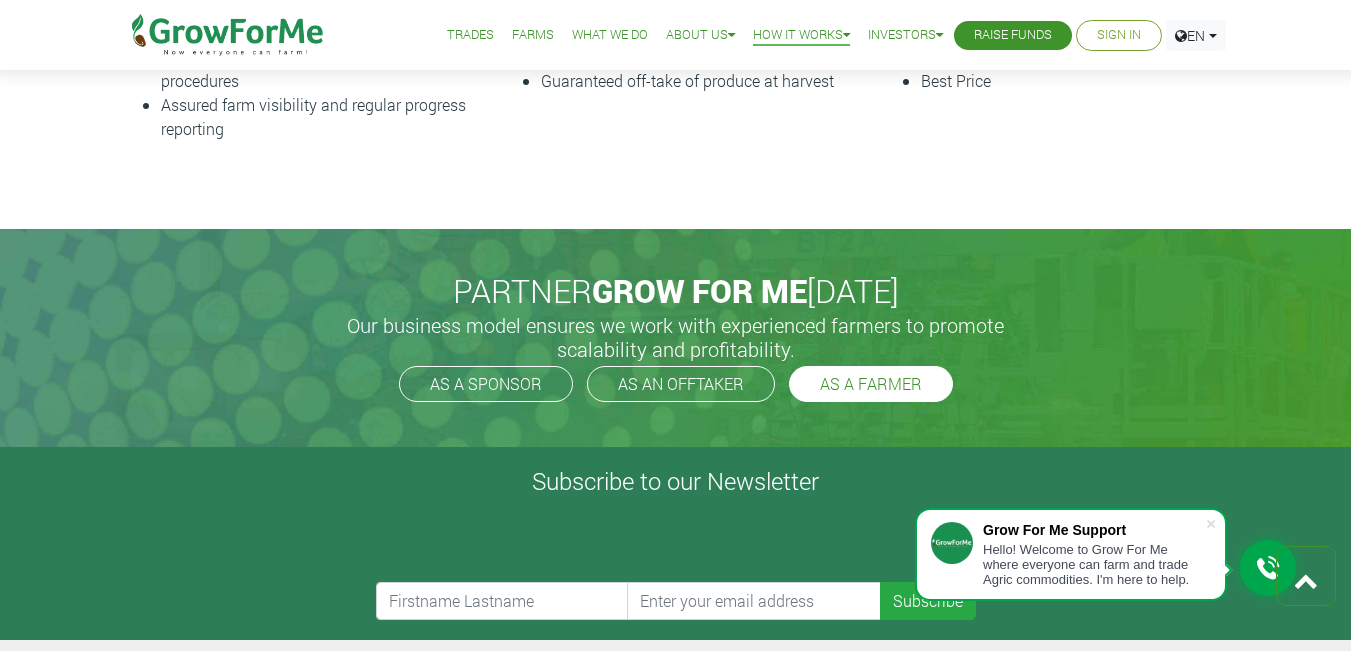 click on "AS A FARMER" at bounding box center (871, 384) 